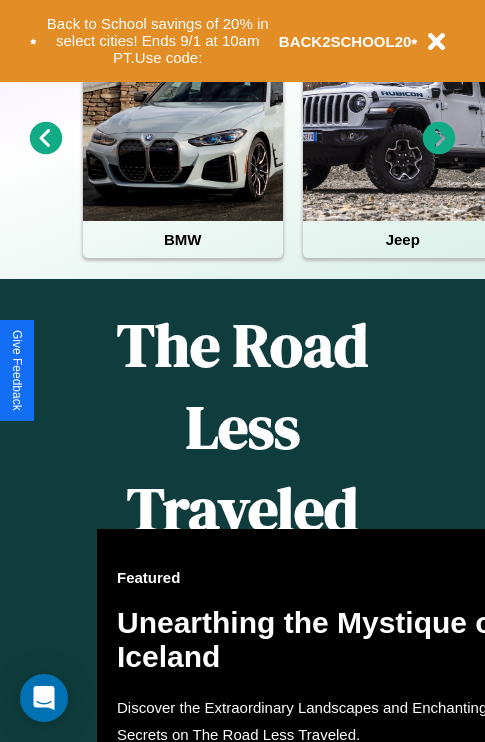 scroll, scrollTop: 817, scrollLeft: 0, axis: vertical 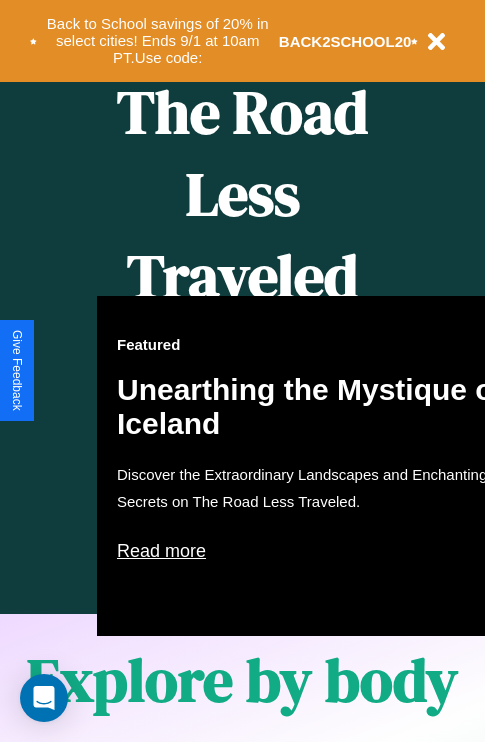 click on "Featured Unearthing the Mystique of Iceland Discover the Extraordinary Landscapes and Enchanting Secrets on The Road Less Traveled. Read more" at bounding box center (317, 466) 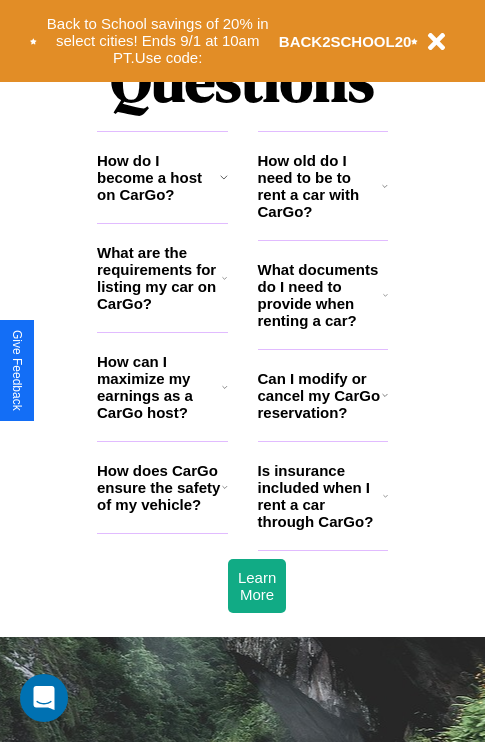 scroll, scrollTop: 2423, scrollLeft: 0, axis: vertical 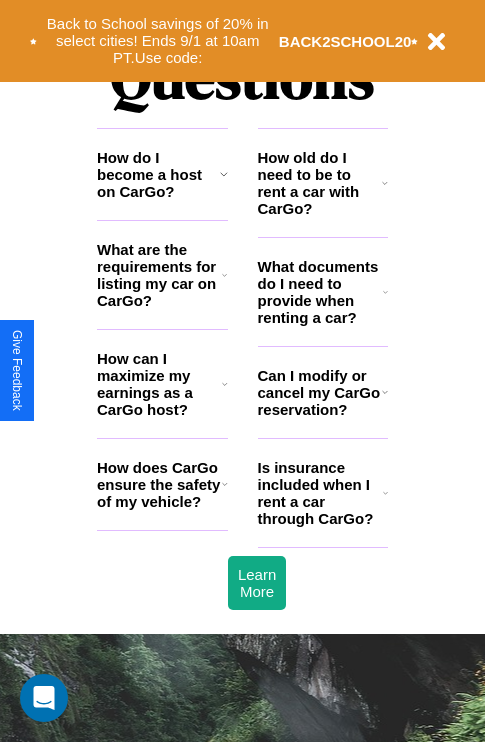 click on "How can I maximize my earnings as a CarGo host?" at bounding box center (159, 384) 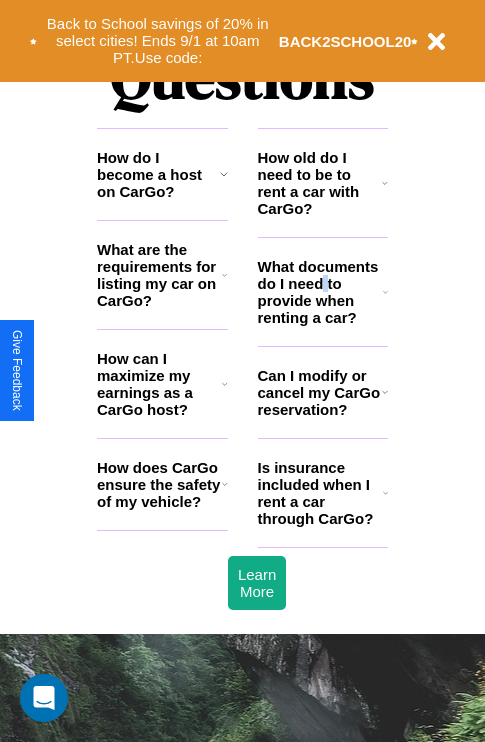 click on "What documents do I need to provide when renting a car?" at bounding box center [321, 292] 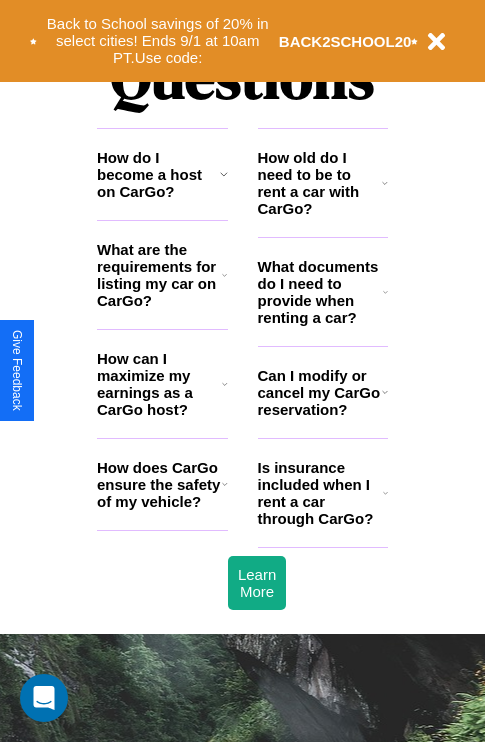 click 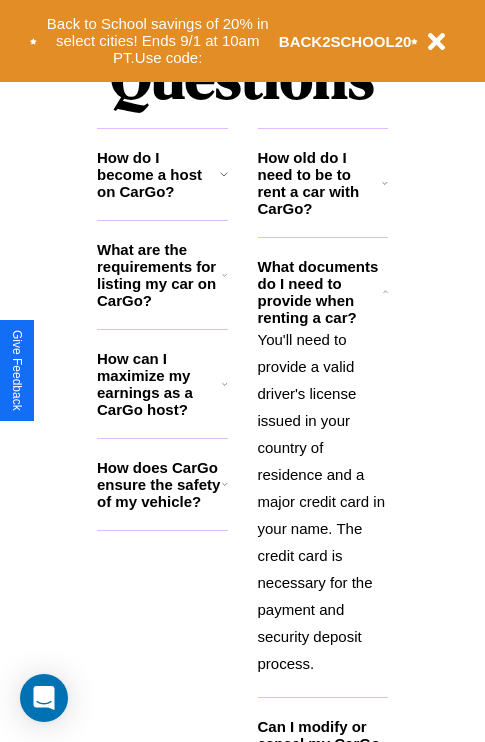 click 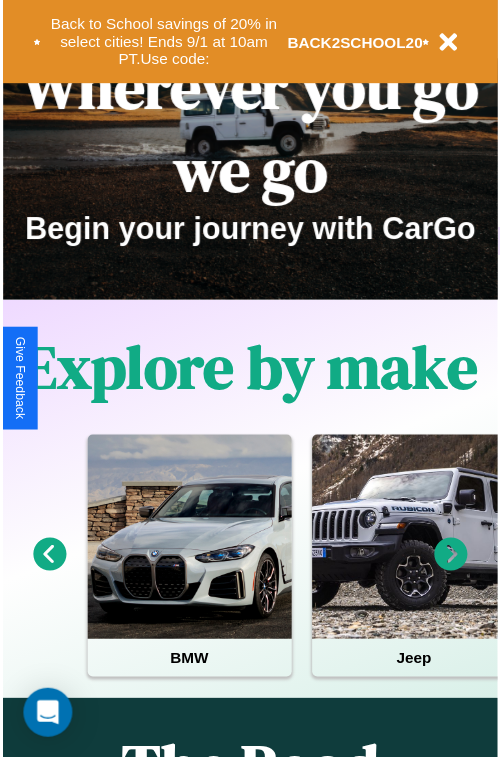 scroll, scrollTop: 0, scrollLeft: 0, axis: both 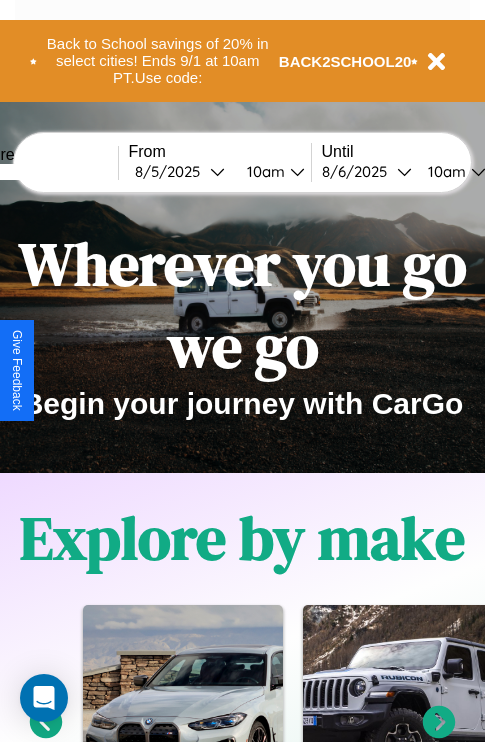 click at bounding box center (43, 172) 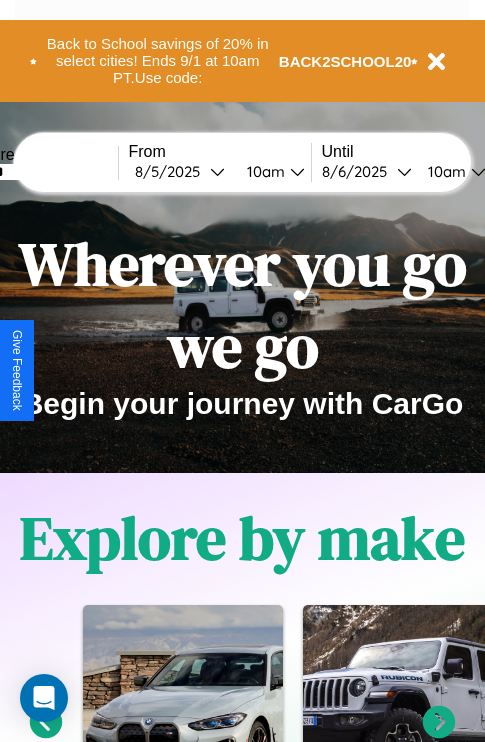 type on "******" 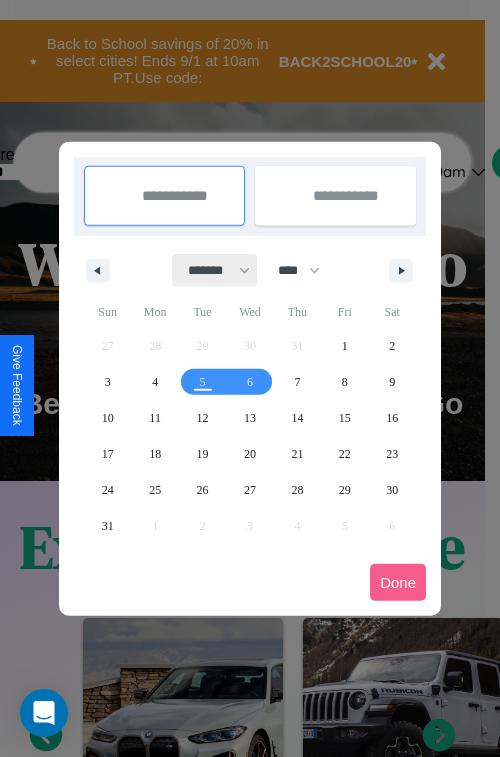 click on "******* ******** ***** ***** *** **** **** ****** ********* ******* ******** ********" at bounding box center [215, 270] 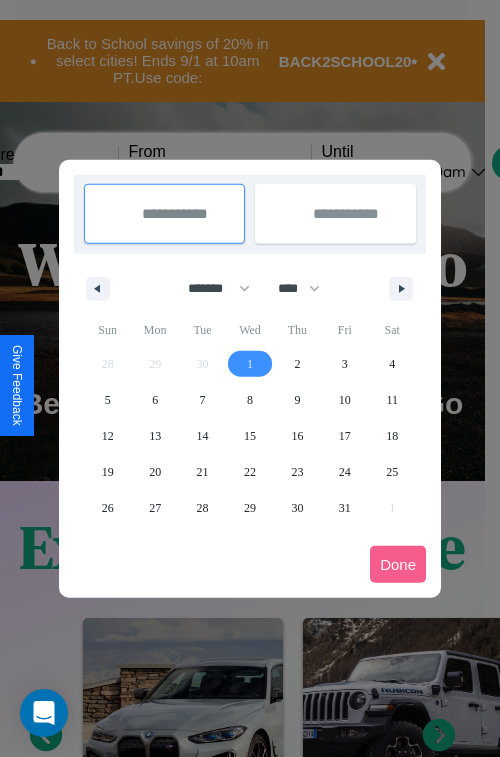 click on "1" at bounding box center [250, 364] 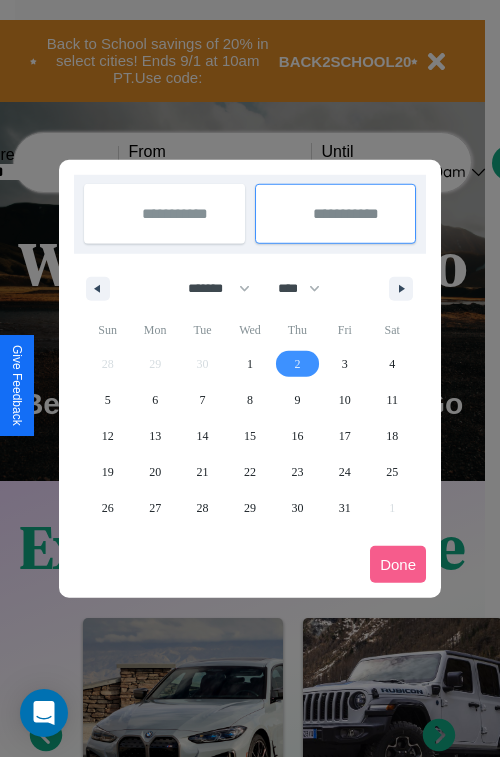 click on "2" at bounding box center (297, 364) 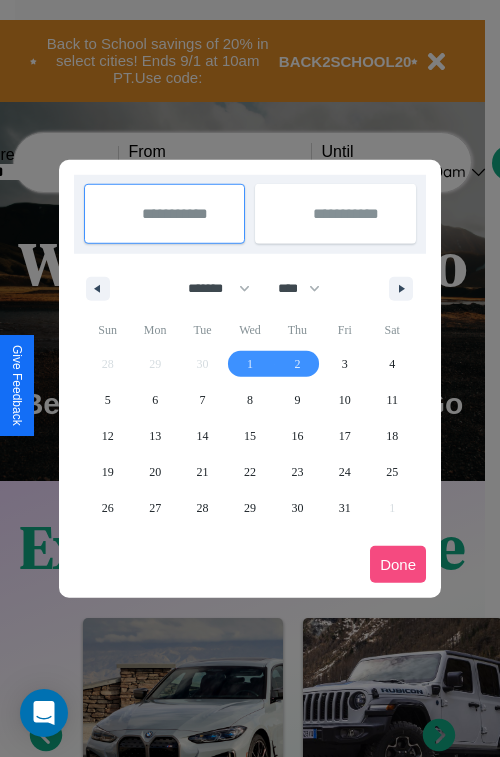 click on "Done" at bounding box center (398, 564) 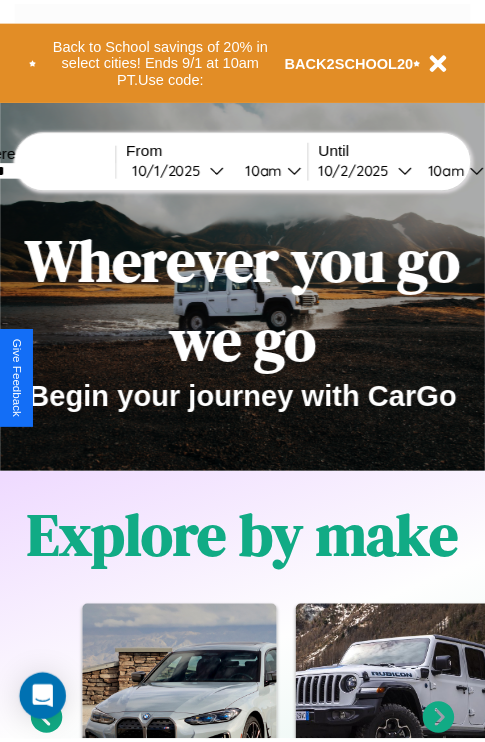 scroll, scrollTop: 0, scrollLeft: 74, axis: horizontal 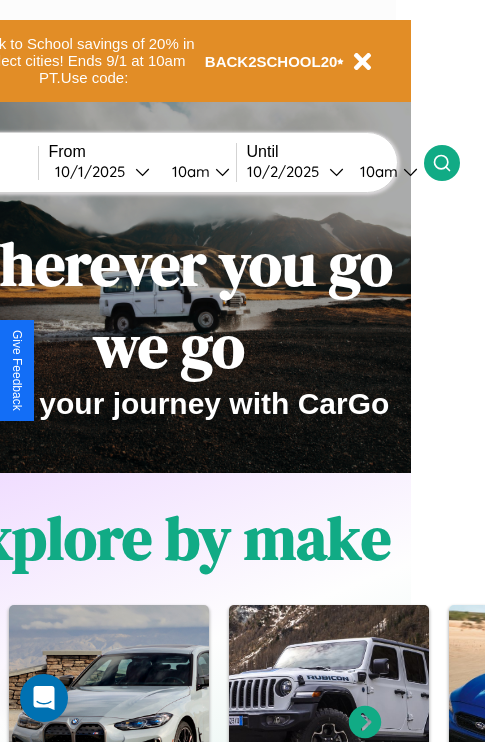 click 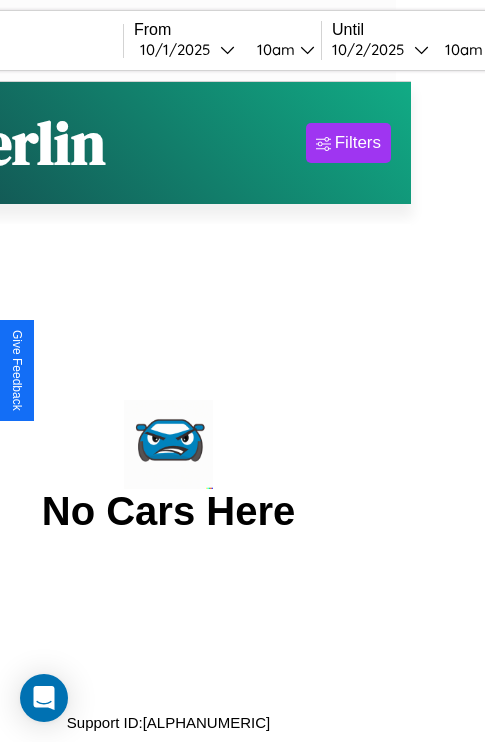 scroll, scrollTop: 0, scrollLeft: 0, axis: both 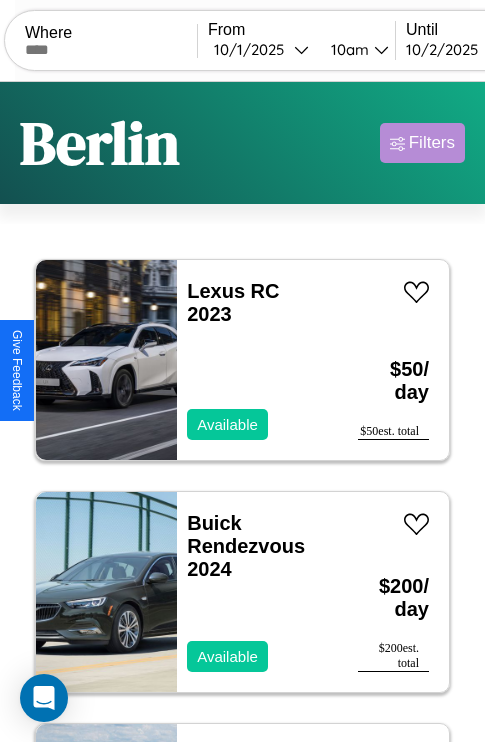 click on "Filters" at bounding box center (432, 143) 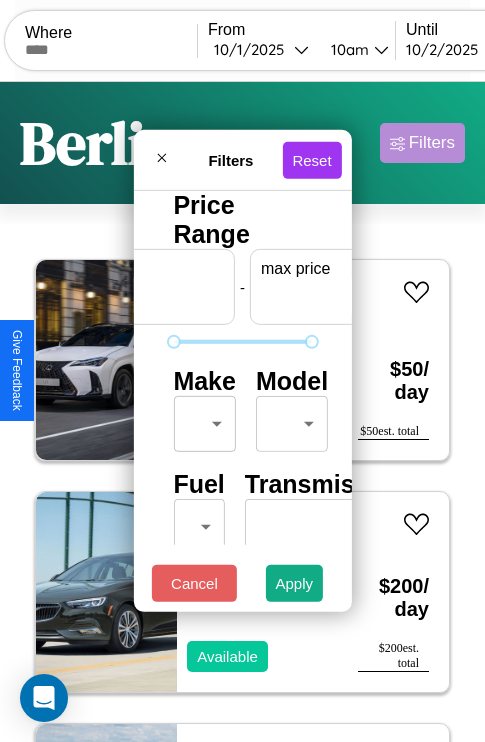 scroll, scrollTop: 0, scrollLeft: 124, axis: horizontal 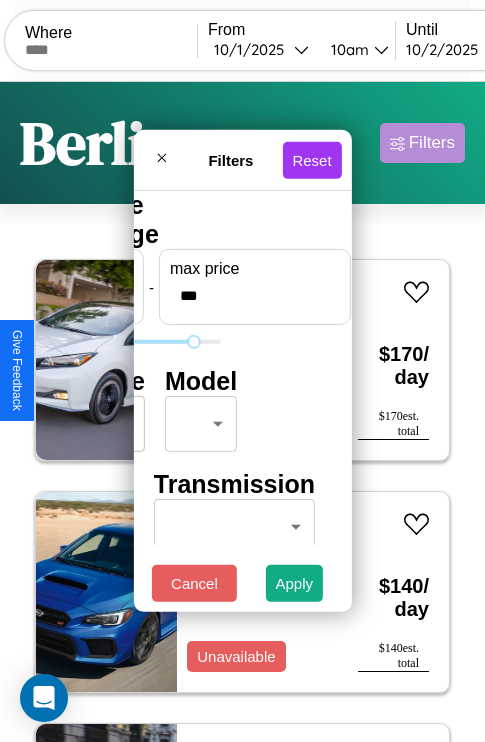 type on "***" 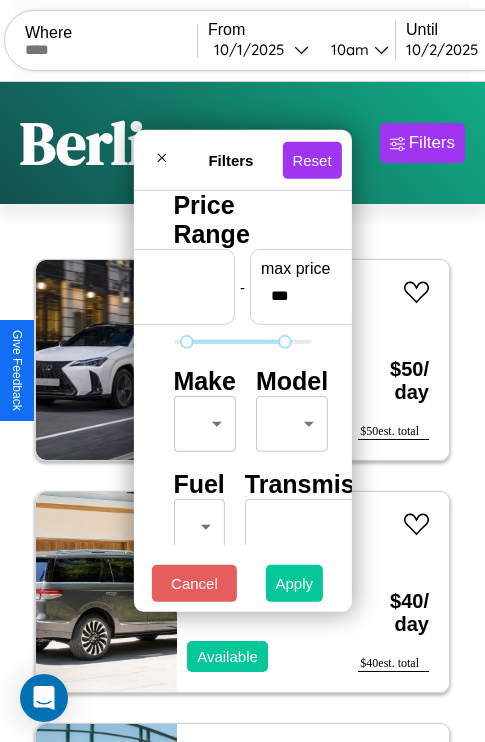 type on "**" 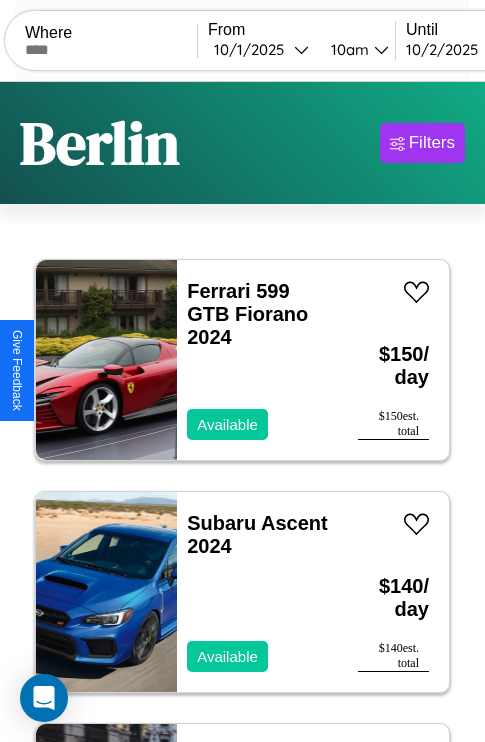scroll, scrollTop: 79, scrollLeft: 0, axis: vertical 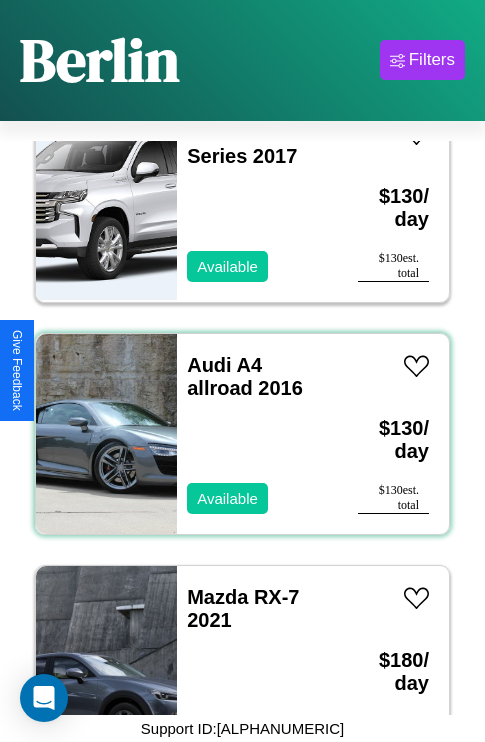 click on "Audi   A4 allroad   2016 Available" at bounding box center (257, 434) 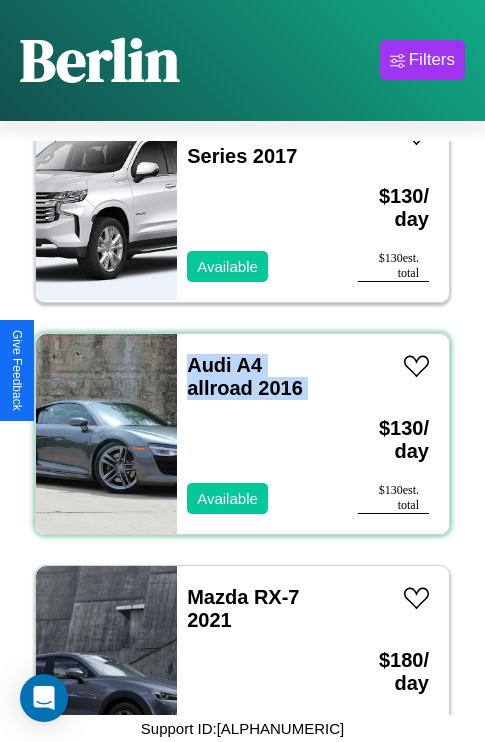 click on "Audi   A4 allroad   2016 Available" at bounding box center [257, 434] 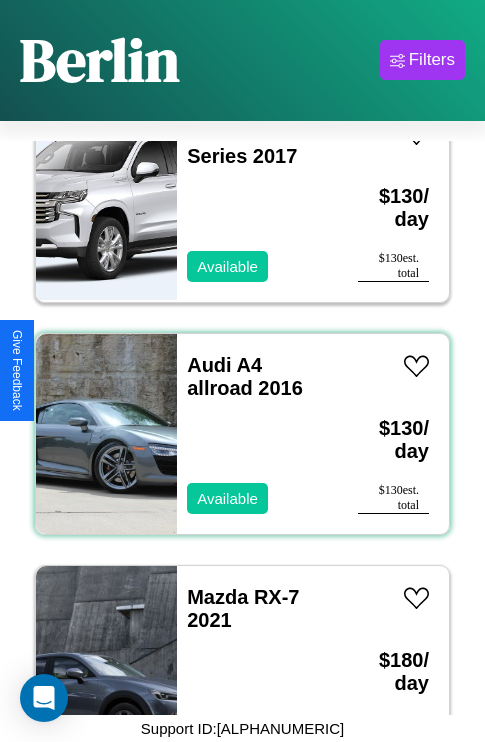 click on "Audi   A4 allroad   2016 Available" at bounding box center [257, 434] 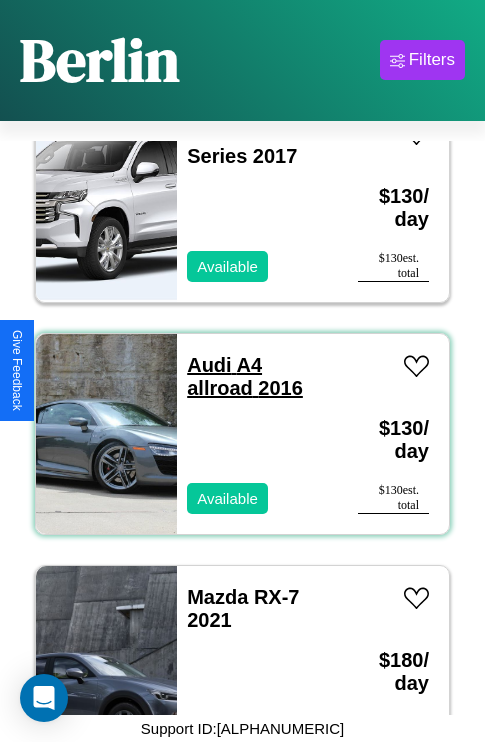 click on "Audi   A4 allroad   2016" at bounding box center [245, 376] 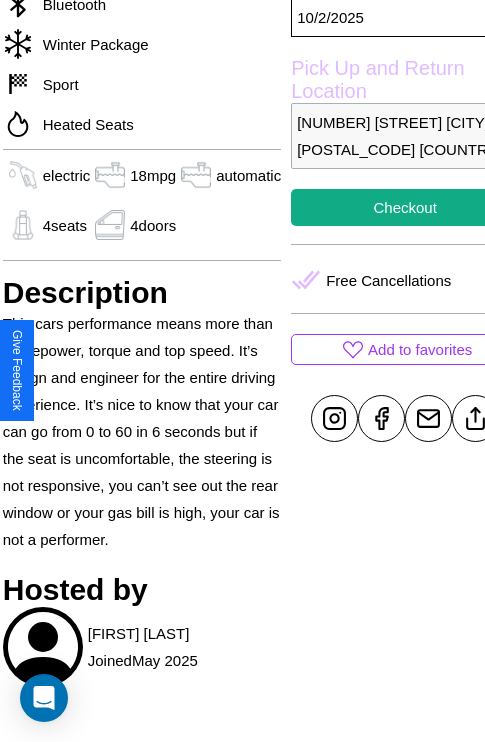 scroll, scrollTop: 669, scrollLeft: 76, axis: both 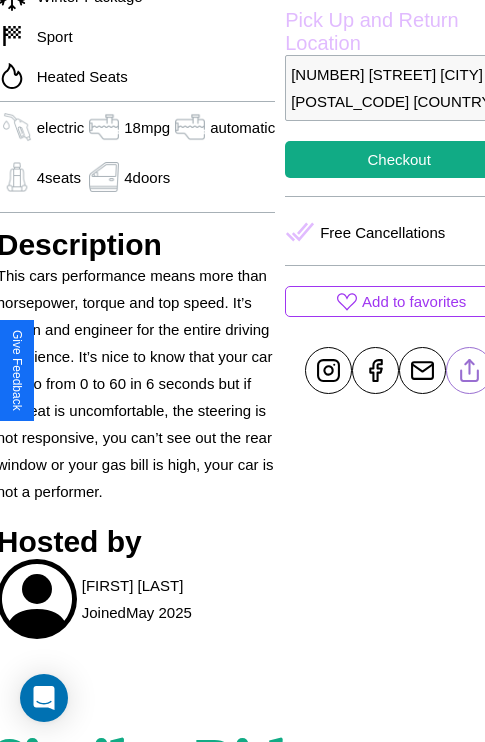click 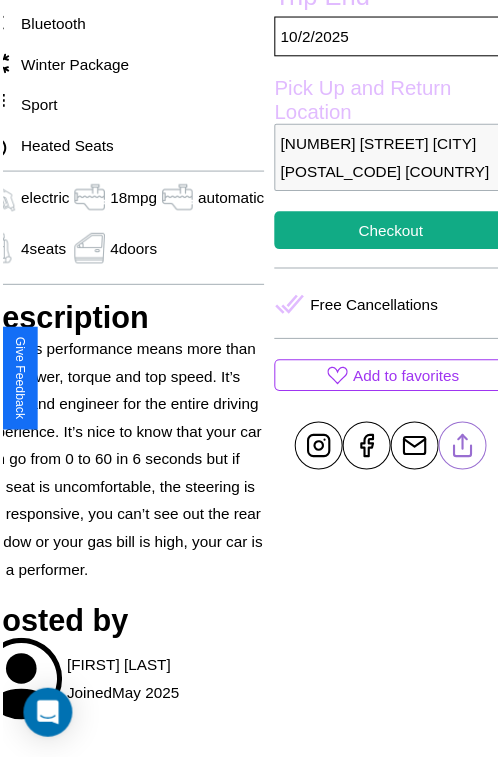 scroll, scrollTop: 600, scrollLeft: 96, axis: both 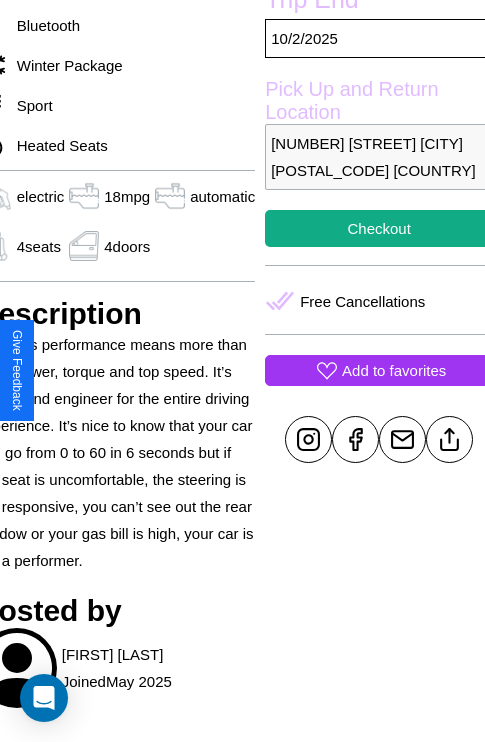 click on "Add to favorites" at bounding box center (394, 370) 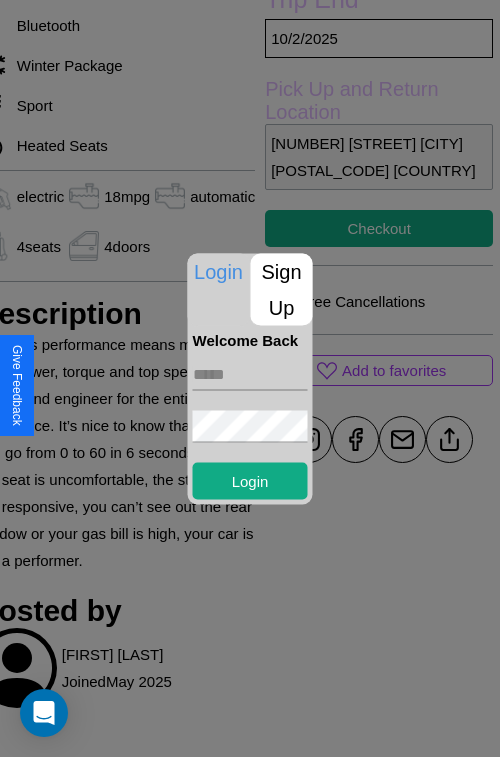 click on "Sign Up" at bounding box center [282, 289] 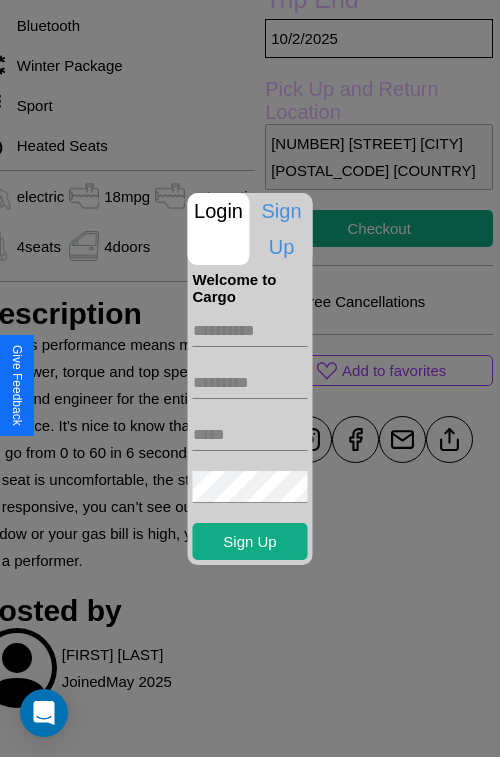 click at bounding box center (250, 331) 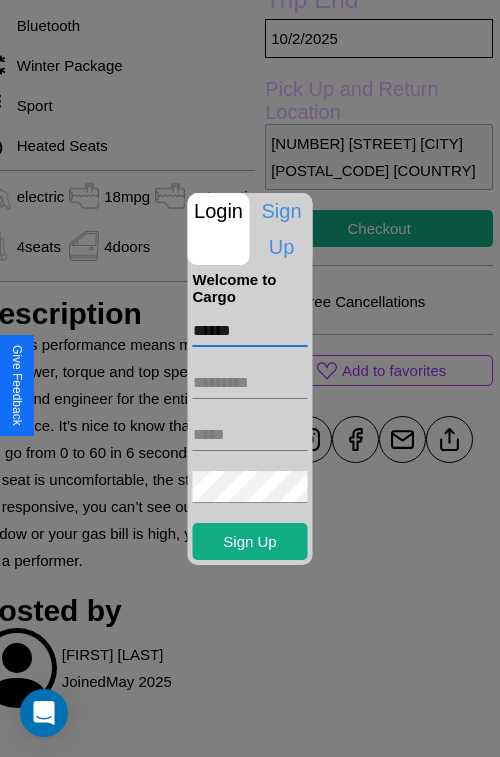 type on "******" 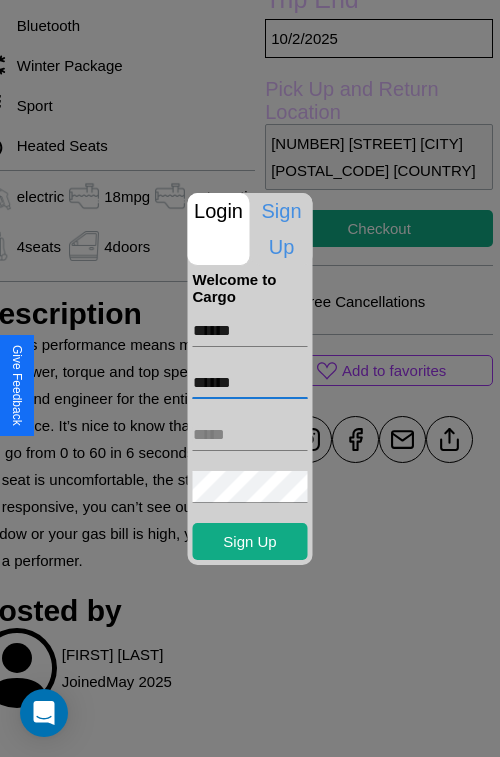 type on "******" 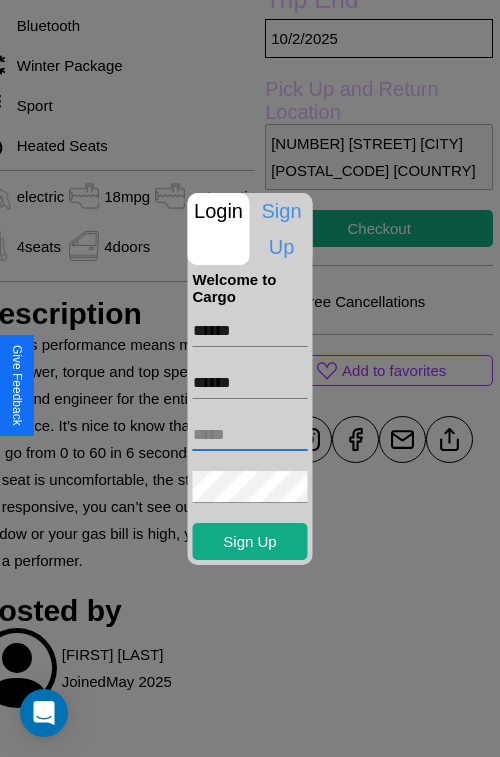 click at bounding box center [250, 435] 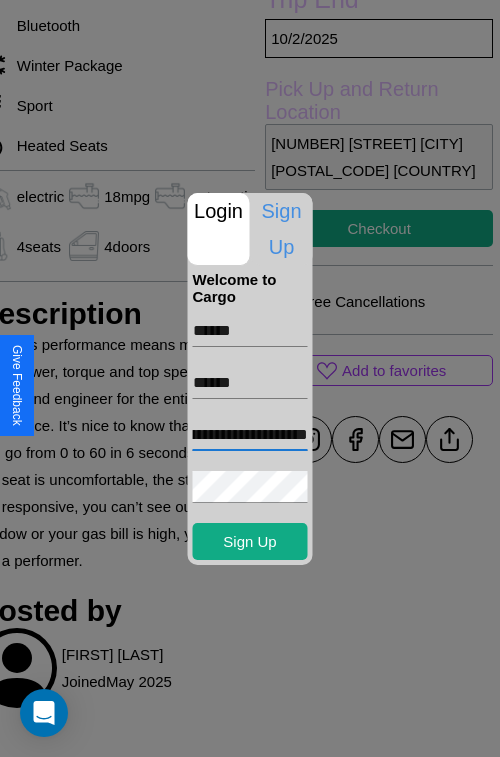 scroll, scrollTop: 0, scrollLeft: 96, axis: horizontal 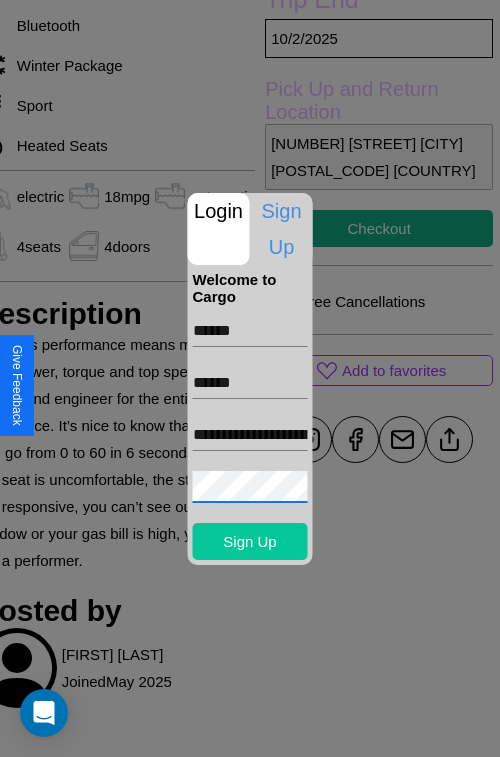 click on "Sign Up" at bounding box center [250, 541] 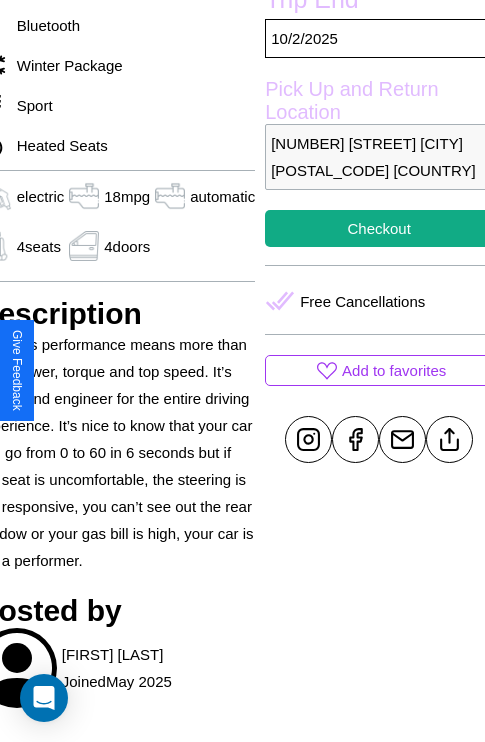 scroll, scrollTop: 600, scrollLeft: 96, axis: both 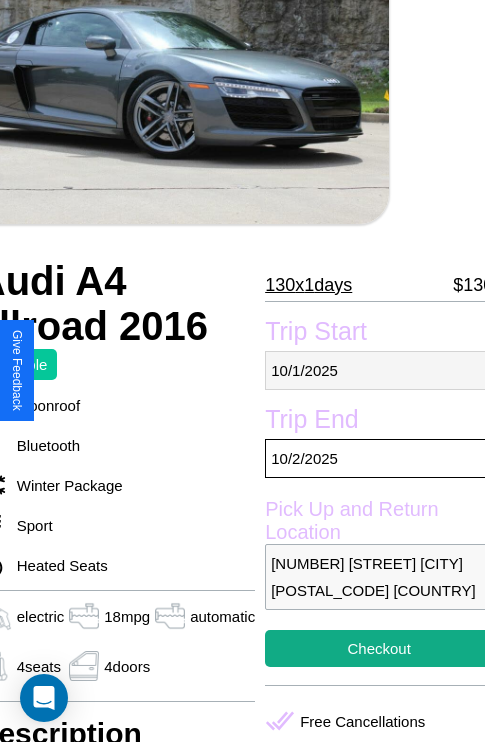 click on "[DATE]" at bounding box center (379, 370) 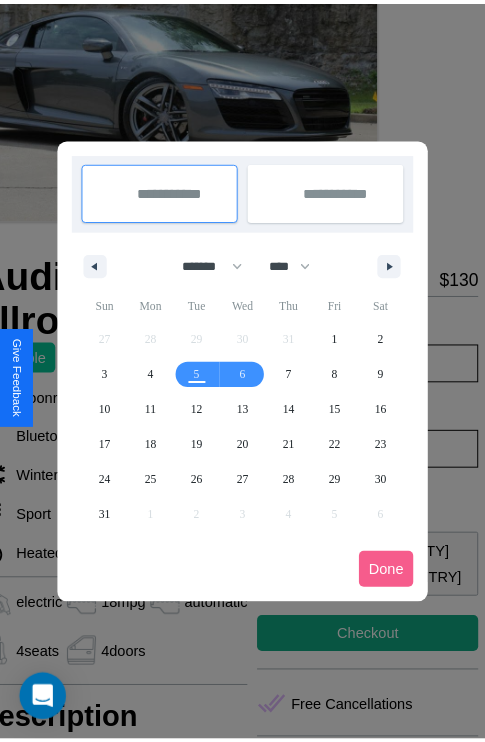 scroll, scrollTop: 0, scrollLeft: 96, axis: horizontal 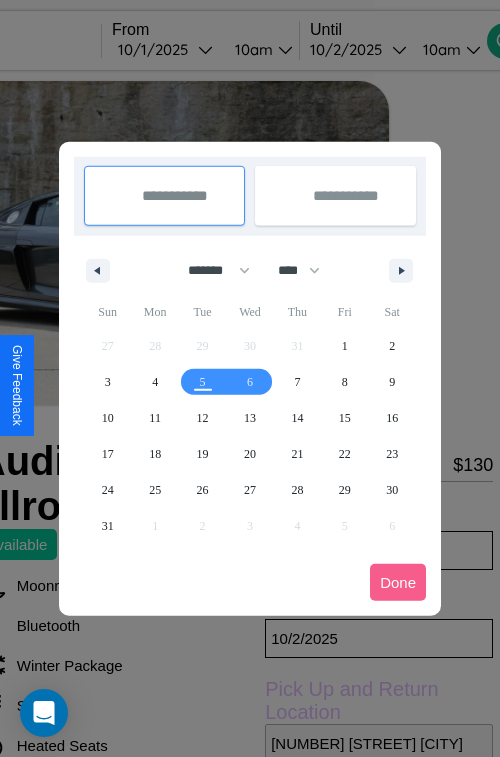 click at bounding box center (250, 378) 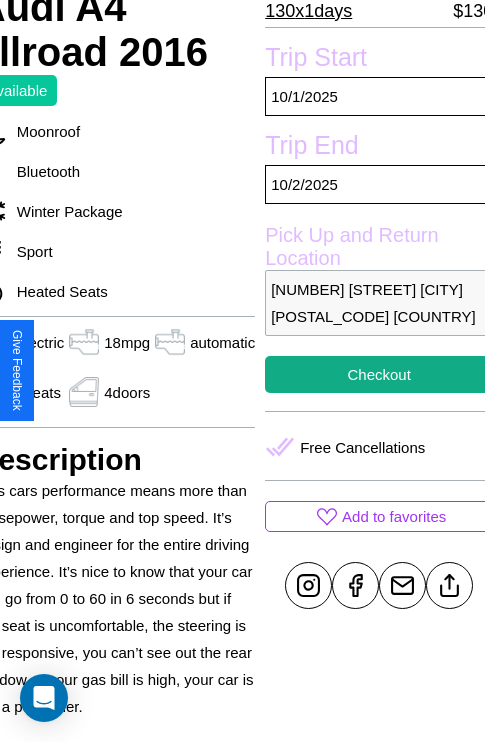 scroll, scrollTop: 458, scrollLeft: 96, axis: both 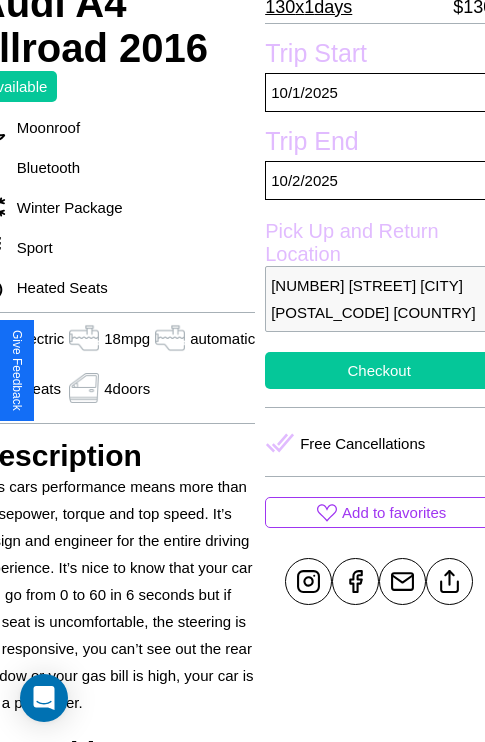 click on "Checkout" at bounding box center [379, 370] 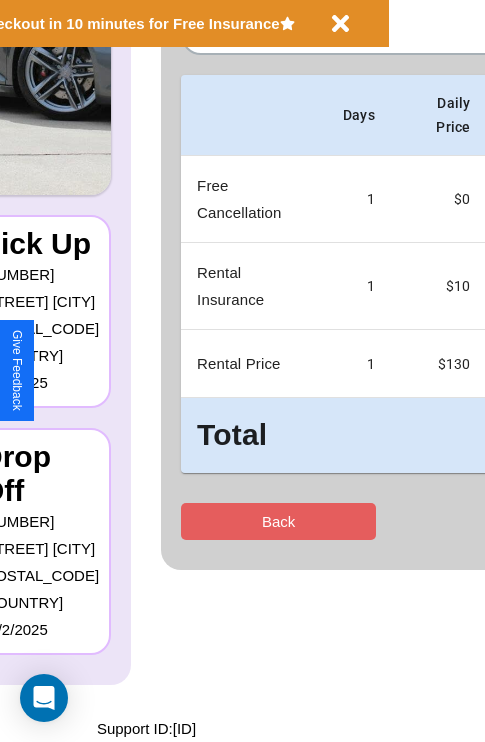 scroll, scrollTop: 0, scrollLeft: 0, axis: both 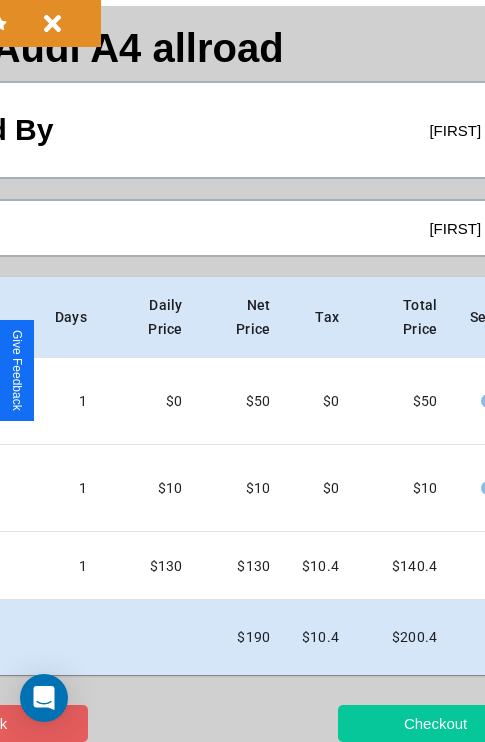 click on "Checkout" at bounding box center [435, 723] 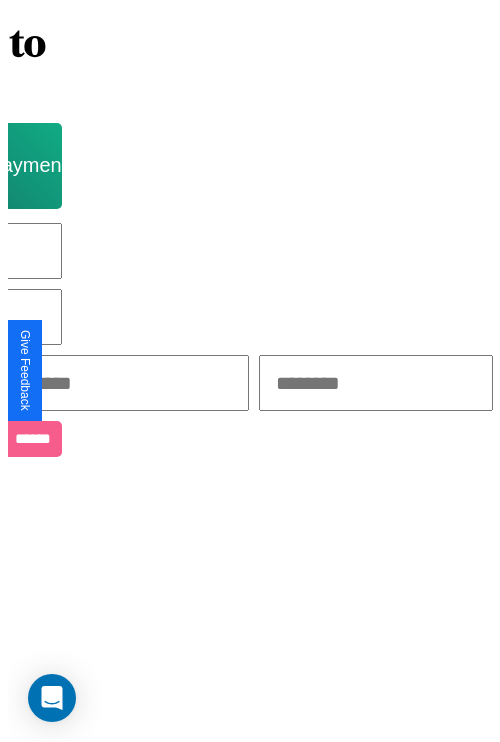 scroll, scrollTop: 0, scrollLeft: 0, axis: both 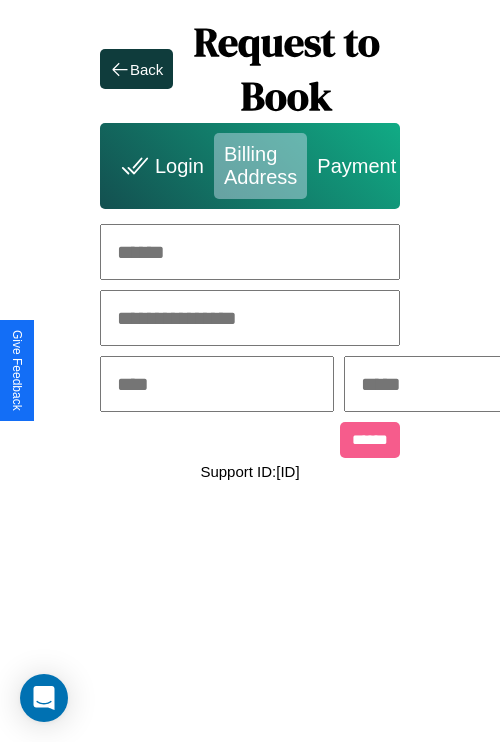 click at bounding box center (250, 252) 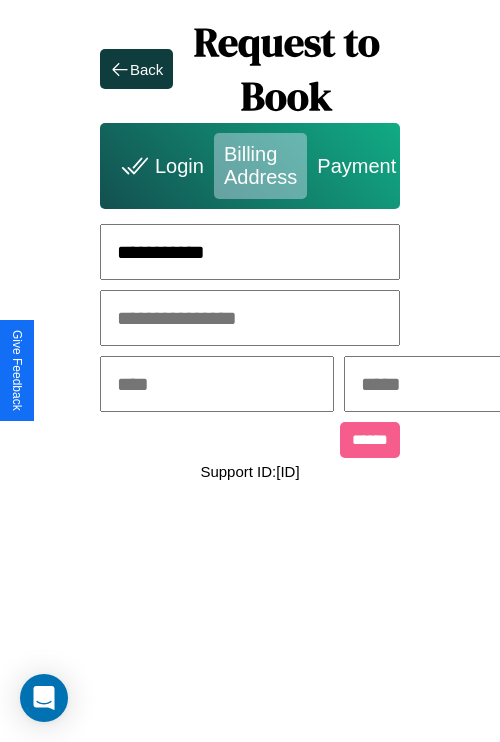 type on "**********" 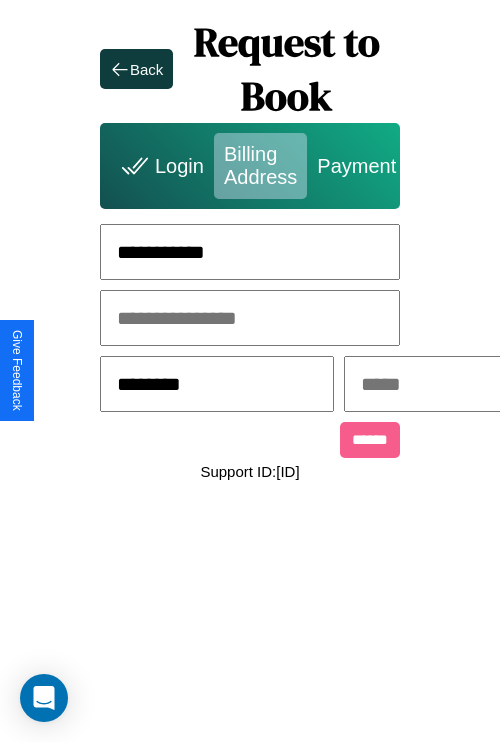 type on "********" 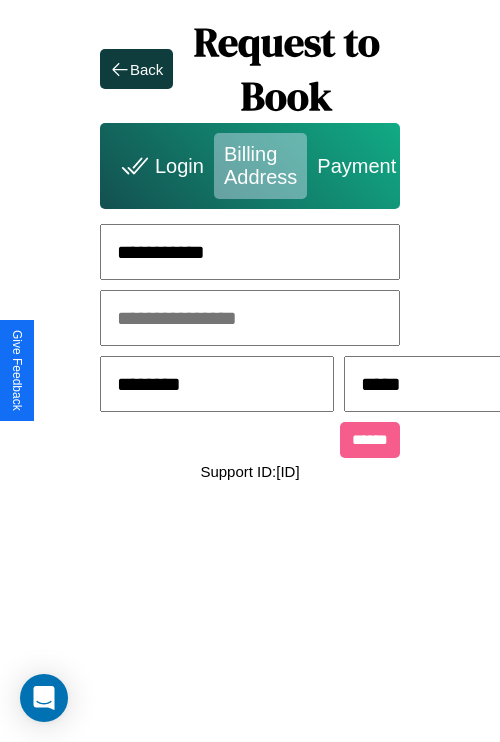 scroll, scrollTop: 0, scrollLeft: 517, axis: horizontal 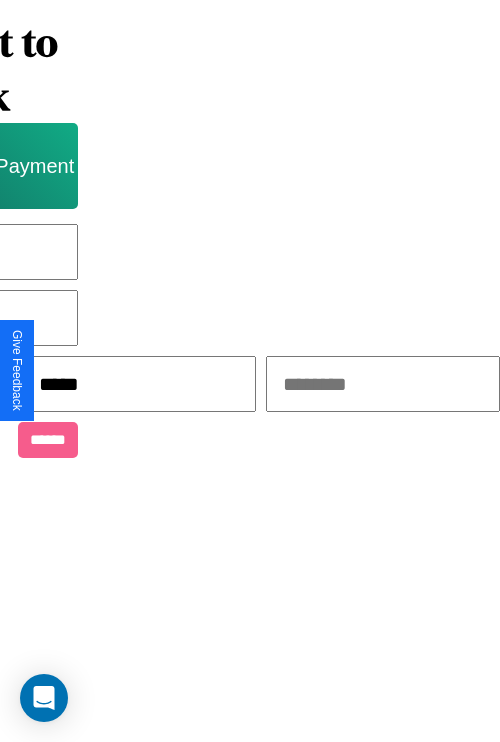 type on "*****" 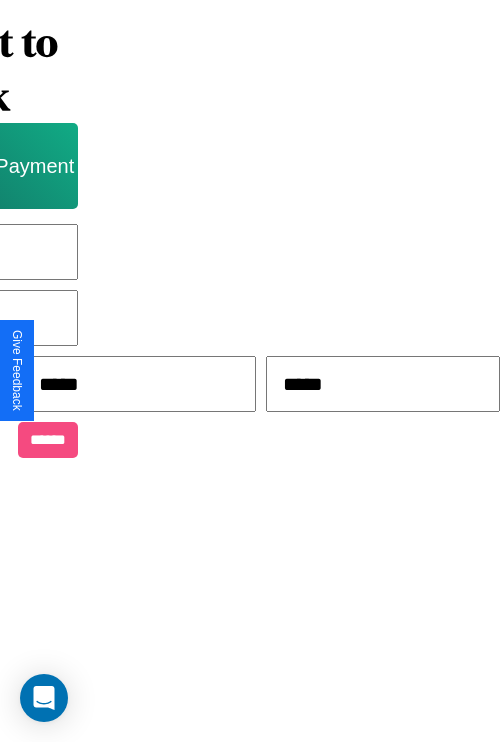 type on "*****" 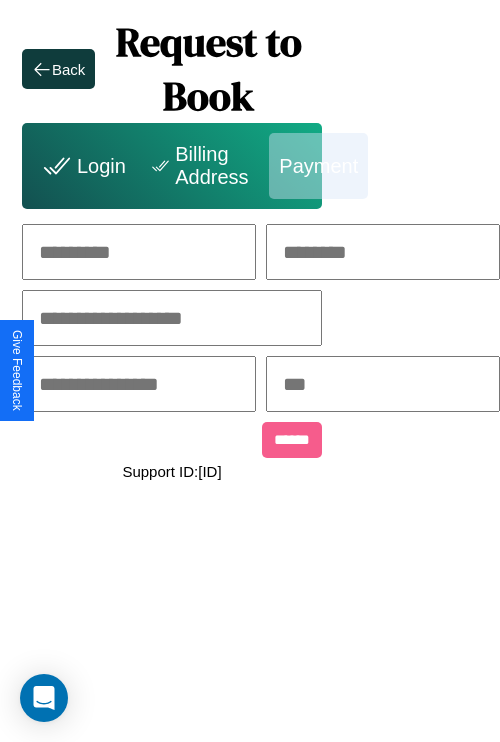 scroll, scrollTop: 0, scrollLeft: 208, axis: horizontal 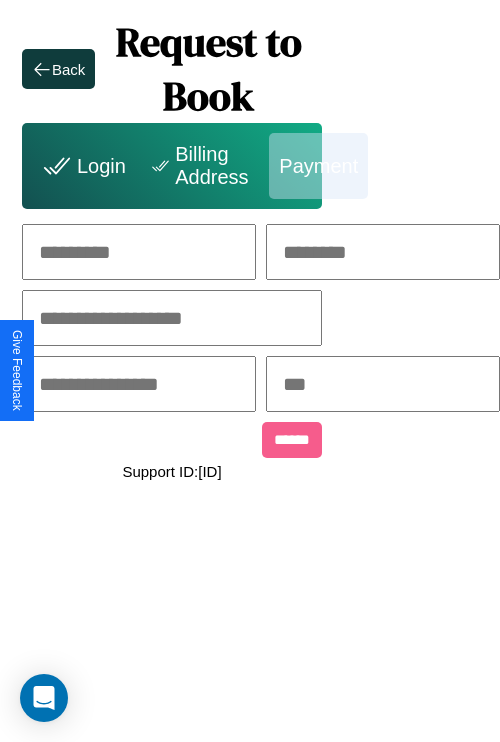 click at bounding box center (139, 252) 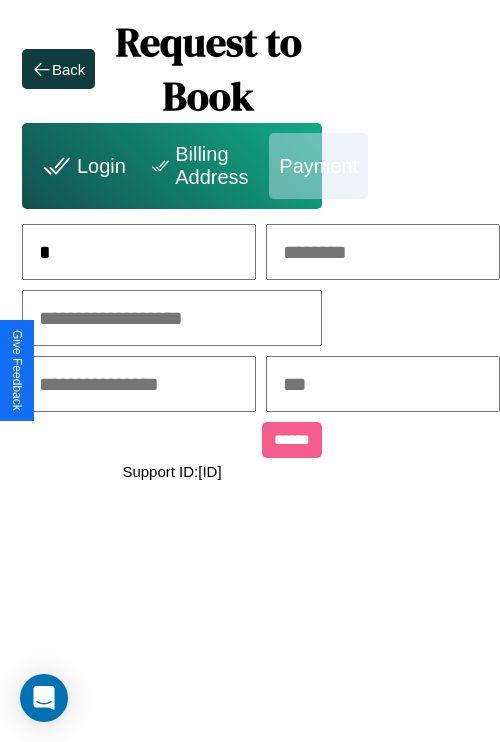 scroll, scrollTop: 0, scrollLeft: 127, axis: horizontal 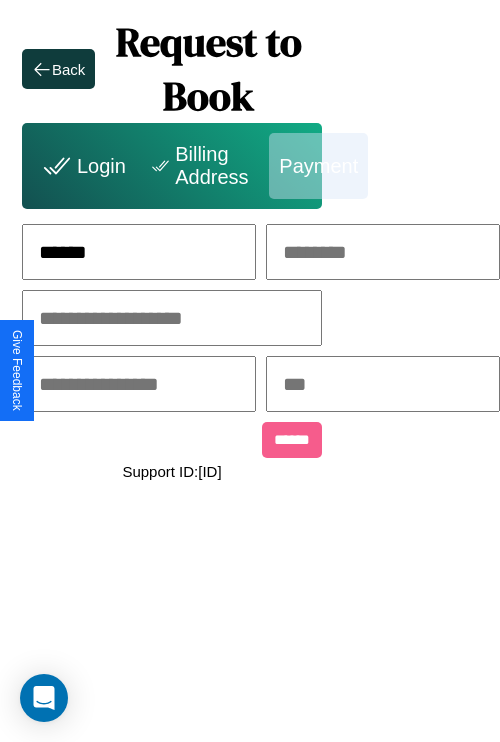 type on "******" 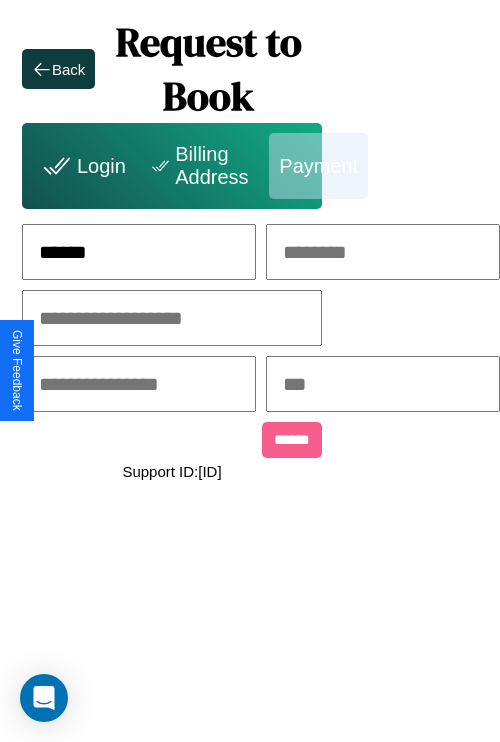 click at bounding box center (383, 252) 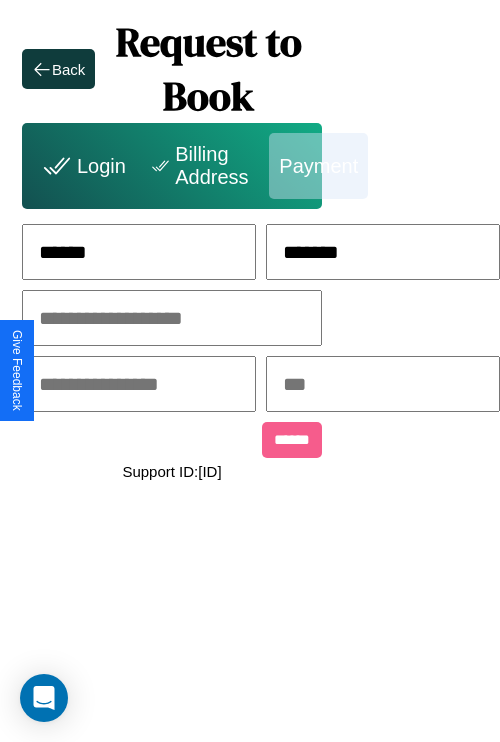 type on "*******" 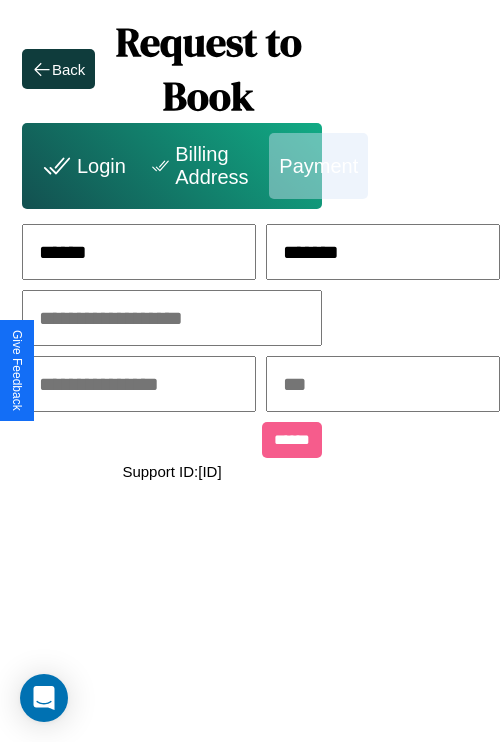 click at bounding box center [172, 318] 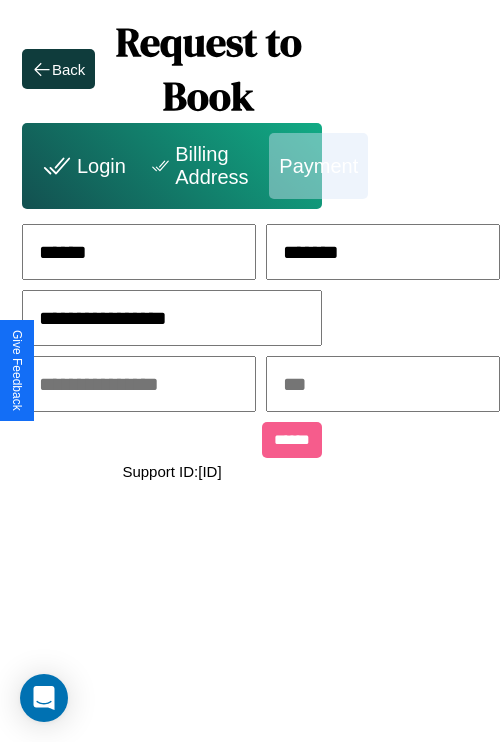 type on "**********" 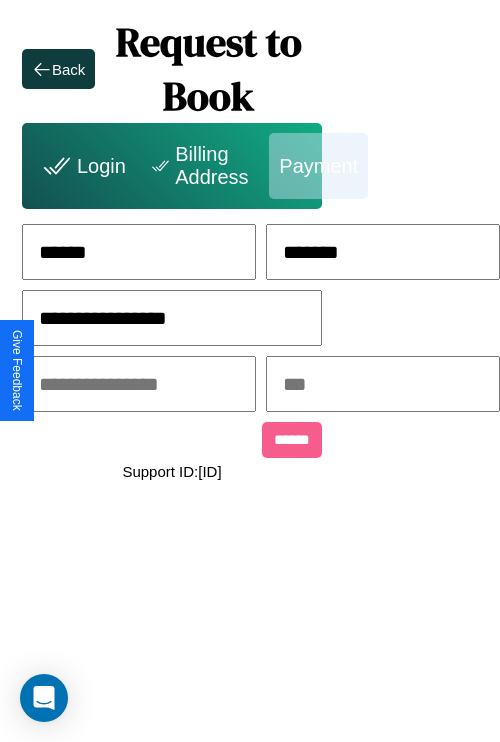 click at bounding box center (139, 384) 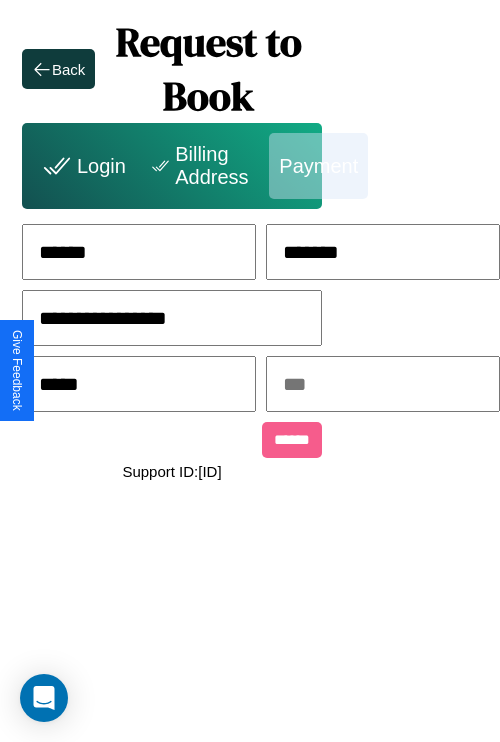 type on "*****" 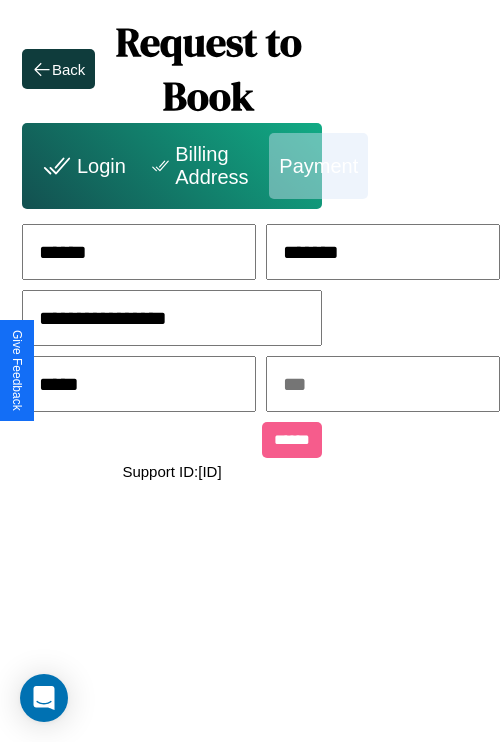 click at bounding box center [383, 384] 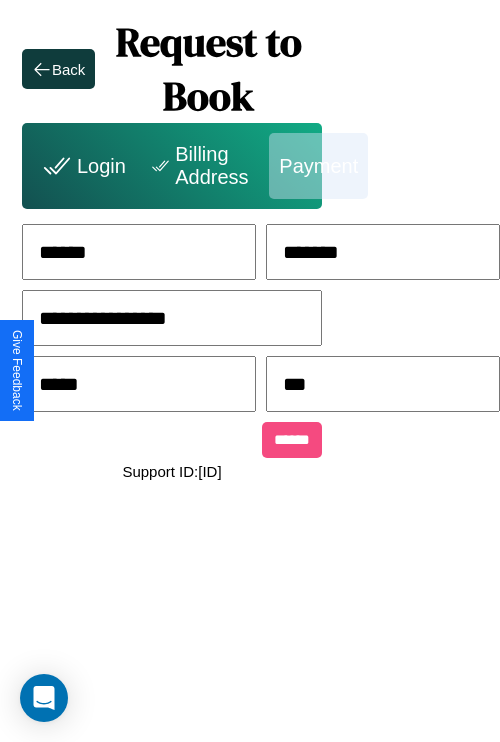 type on "***" 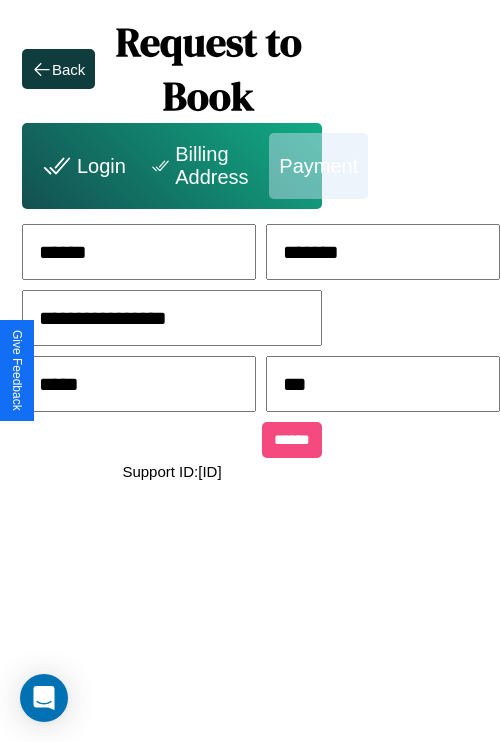 click on "******" at bounding box center [292, 440] 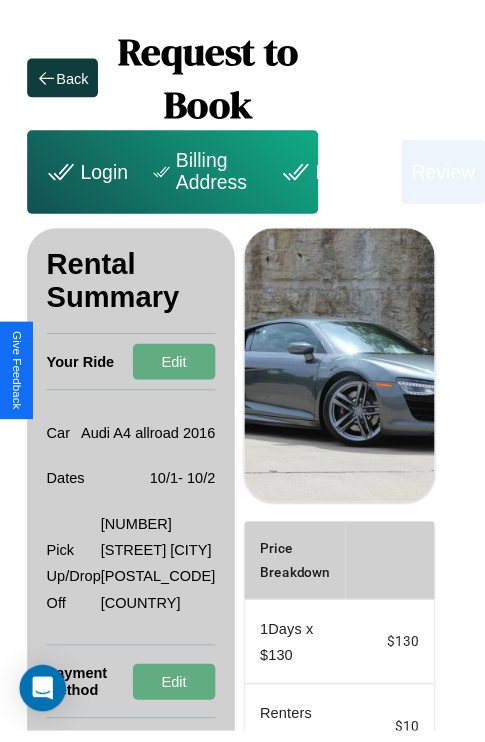 scroll, scrollTop: 0, scrollLeft: 72, axis: horizontal 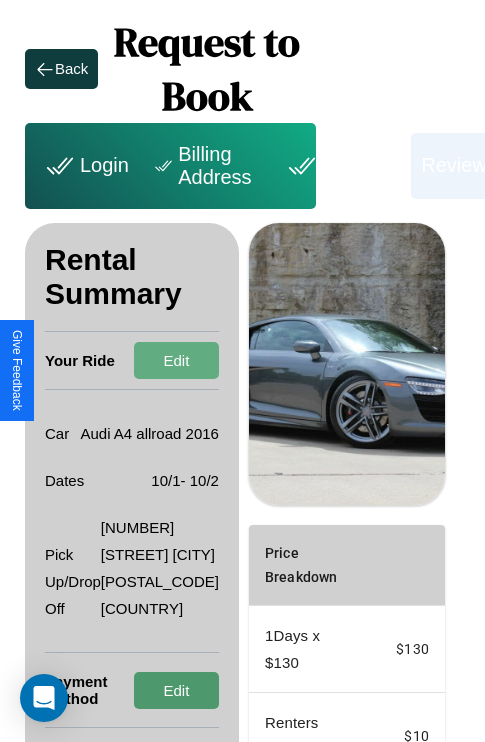 click on "Edit" at bounding box center [176, 690] 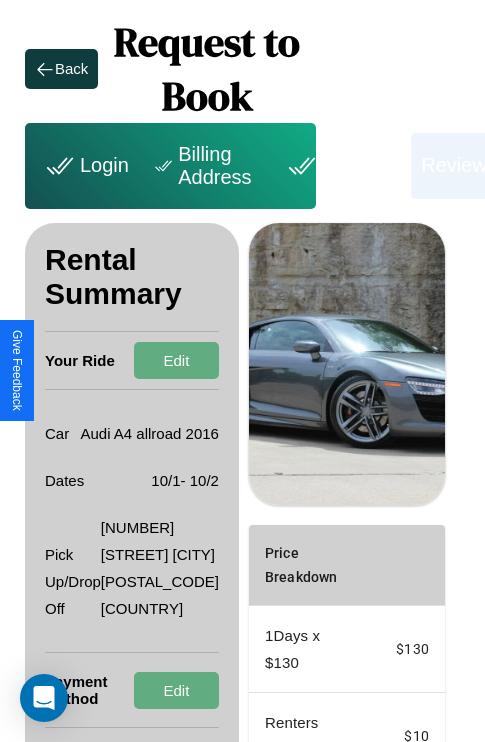 scroll, scrollTop: 301, scrollLeft: 72, axis: both 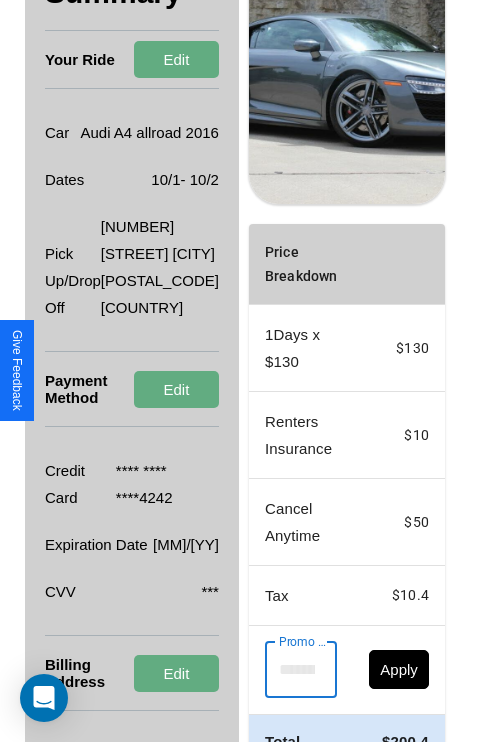 click on "Promo Code" at bounding box center [290, 670] 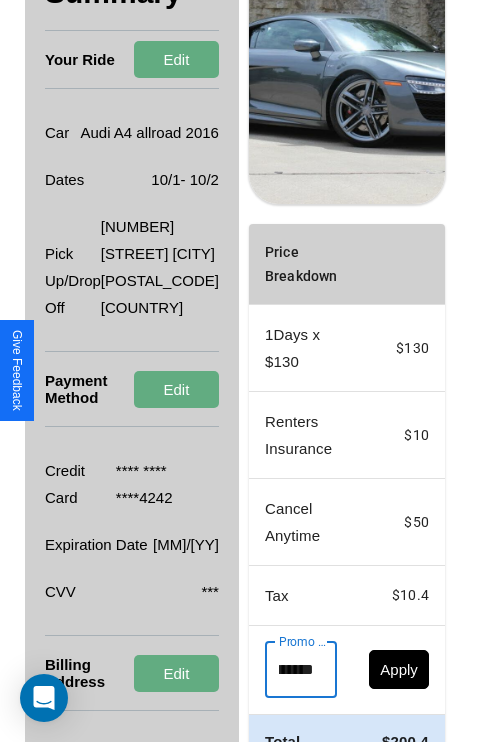 scroll, scrollTop: 0, scrollLeft: 71, axis: horizontal 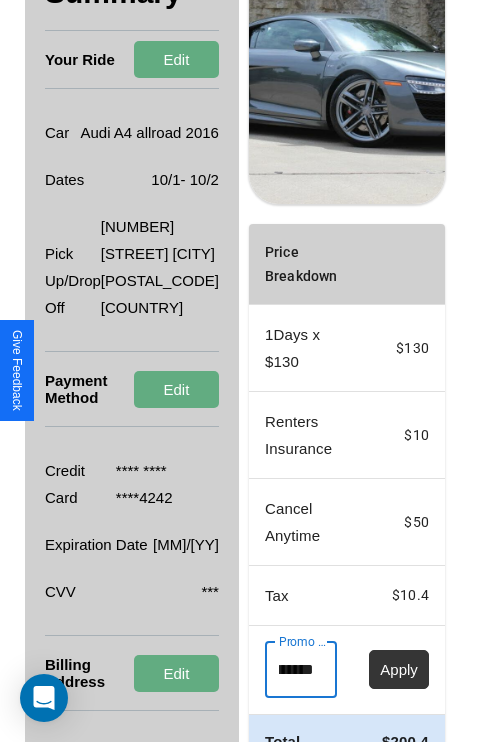 type on "**********" 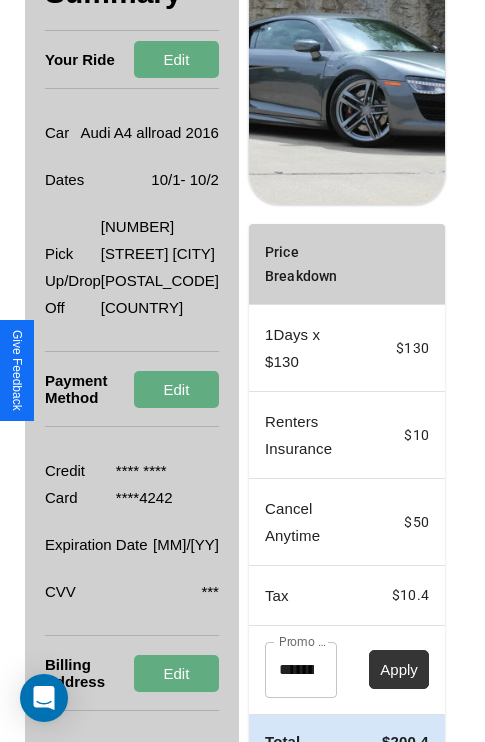 click on "Apply" at bounding box center [399, 669] 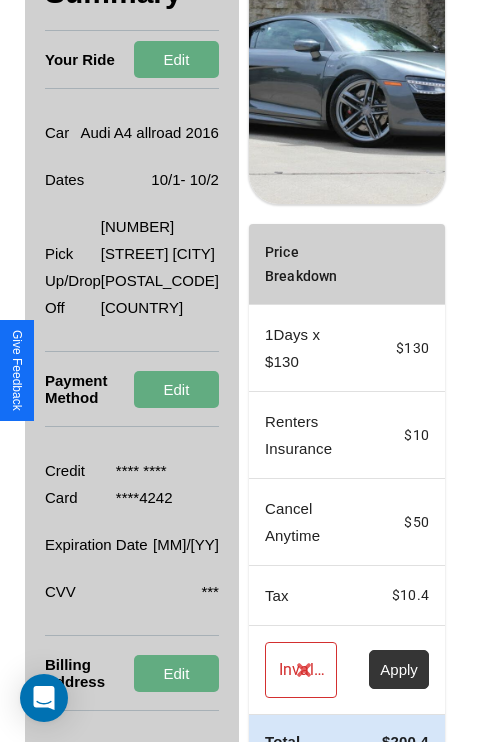 scroll, scrollTop: 455, scrollLeft: 72, axis: both 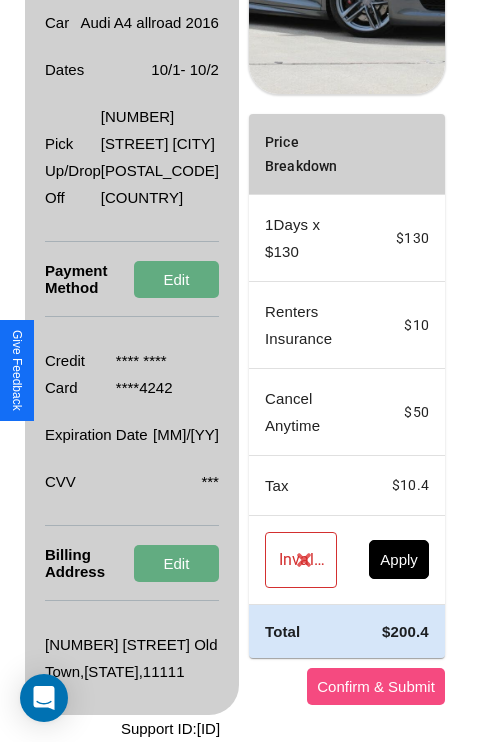 click on "Confirm & Submit" at bounding box center [376, 686] 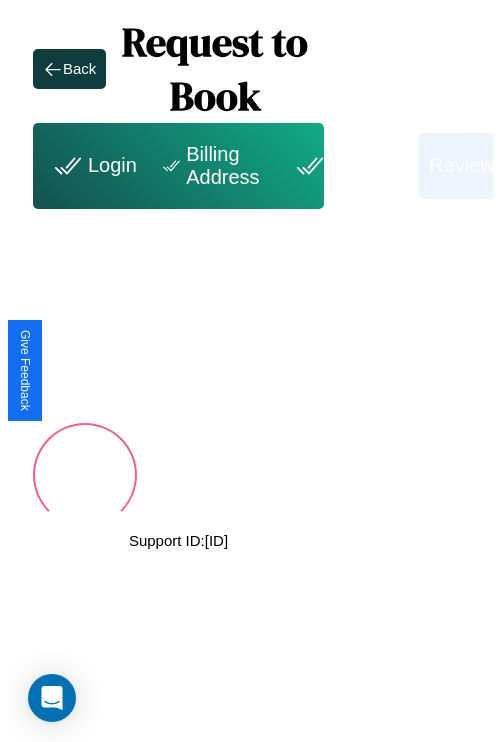 scroll, scrollTop: 0, scrollLeft: 72, axis: horizontal 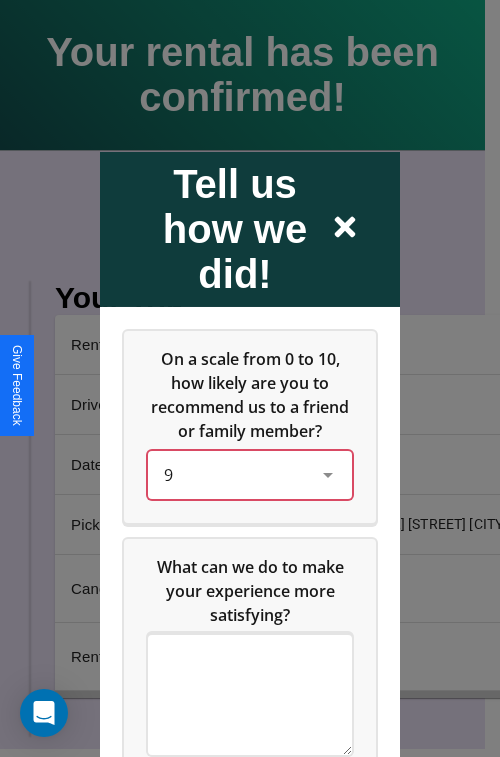 click on "9" at bounding box center (234, 474) 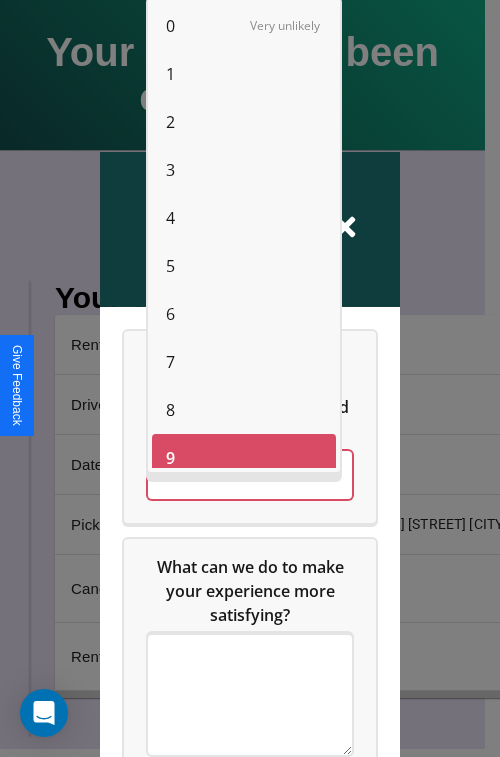 scroll, scrollTop: 14, scrollLeft: 0, axis: vertical 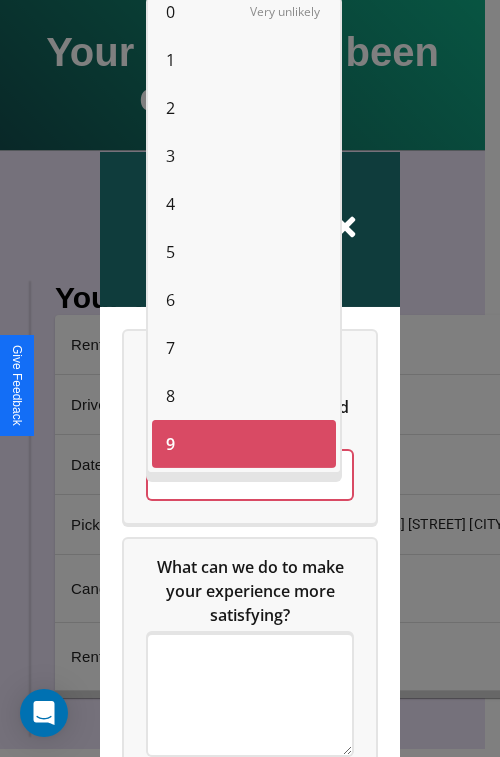 click on "6" at bounding box center (170, 300) 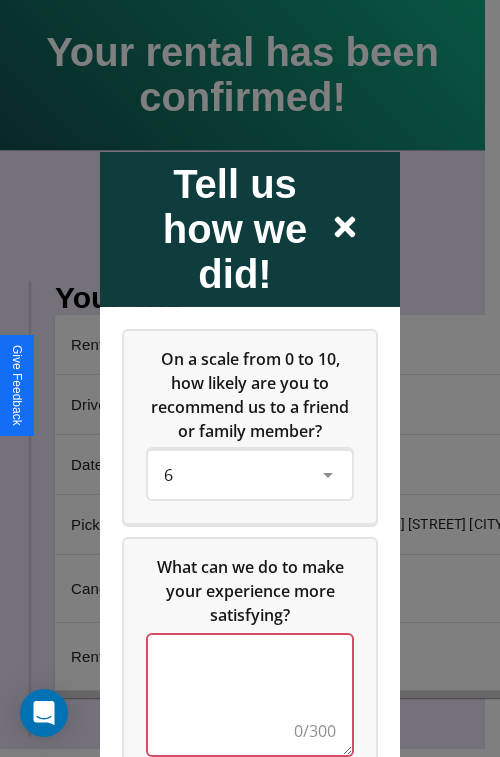 click at bounding box center (250, 694) 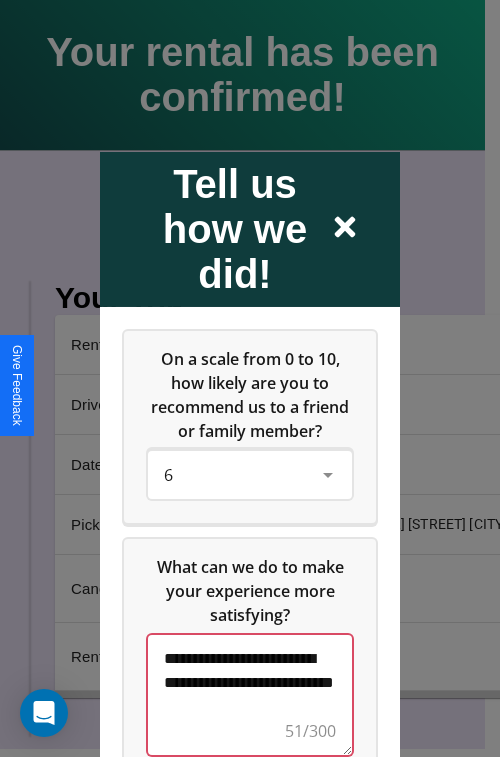 scroll, scrollTop: 5, scrollLeft: 0, axis: vertical 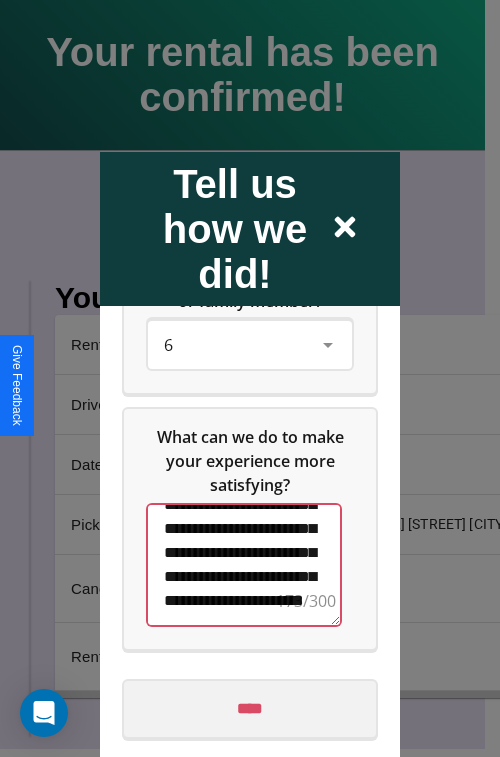 type on "**********" 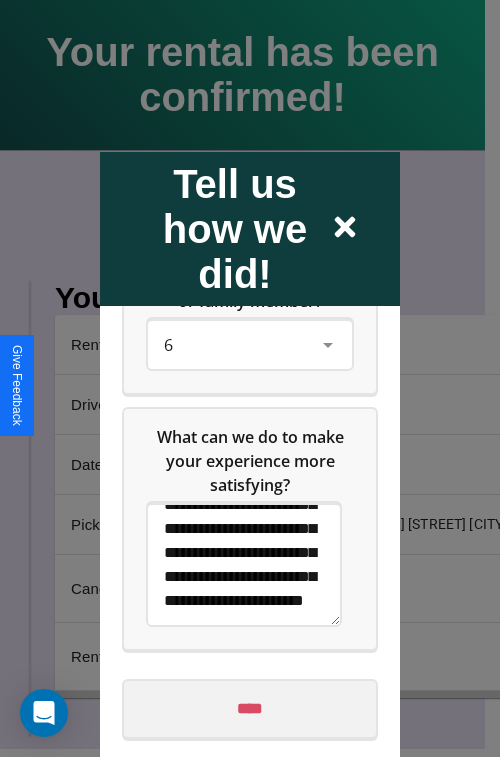 click on "****" at bounding box center (250, 708) 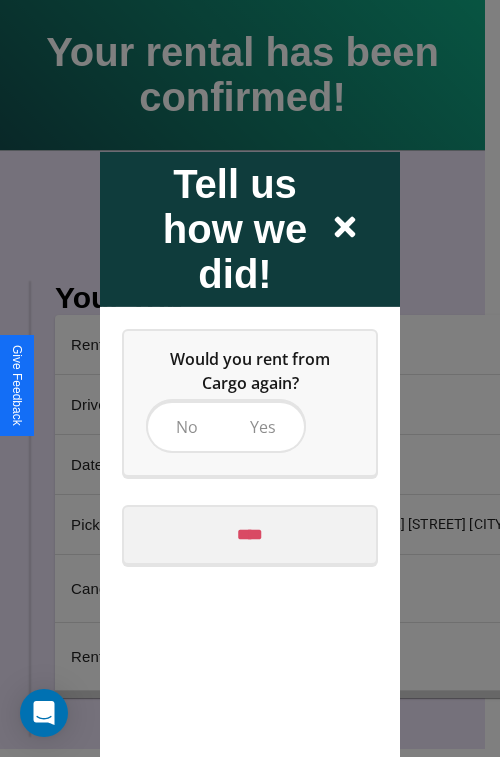 scroll, scrollTop: 0, scrollLeft: 0, axis: both 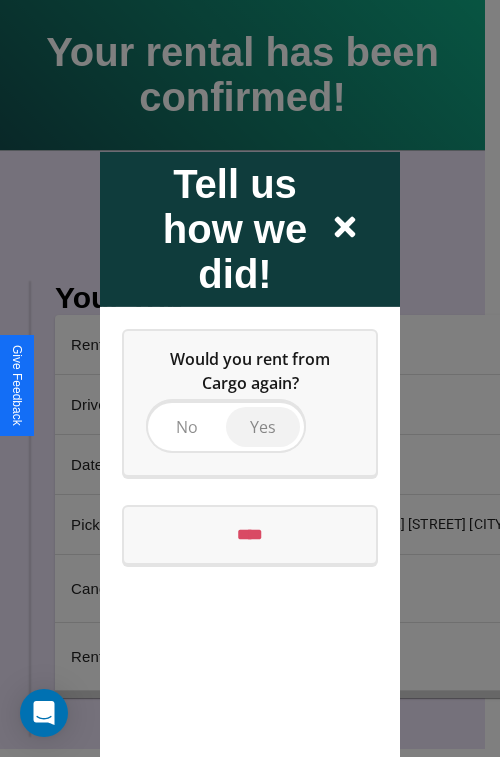 click on "Yes" at bounding box center [263, 426] 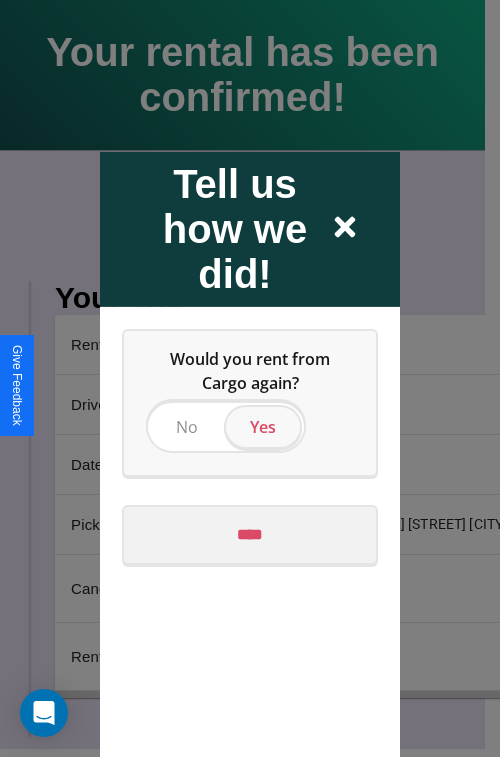 click on "****" at bounding box center [250, 534] 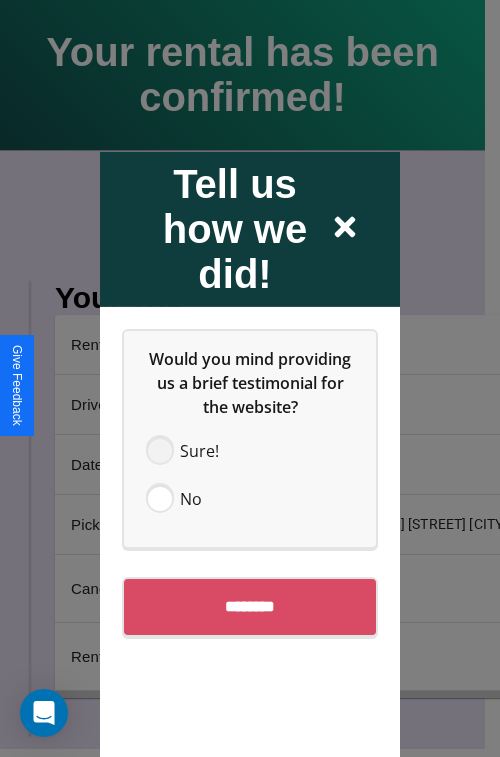 click at bounding box center [160, 450] 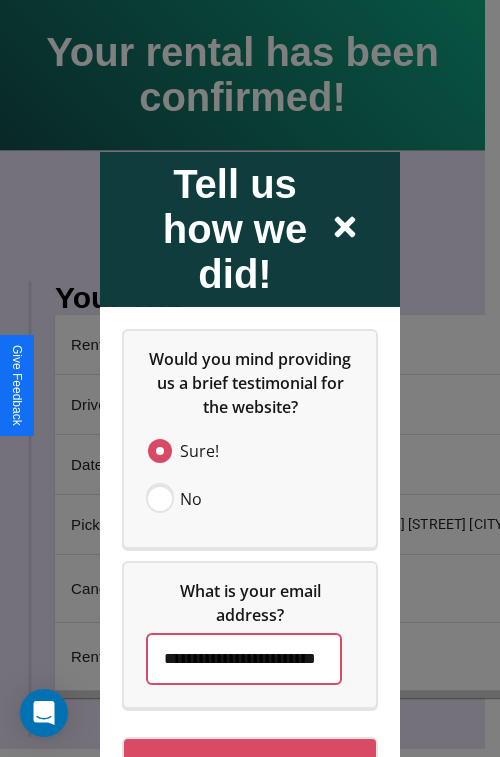 scroll, scrollTop: 0, scrollLeft: 58, axis: horizontal 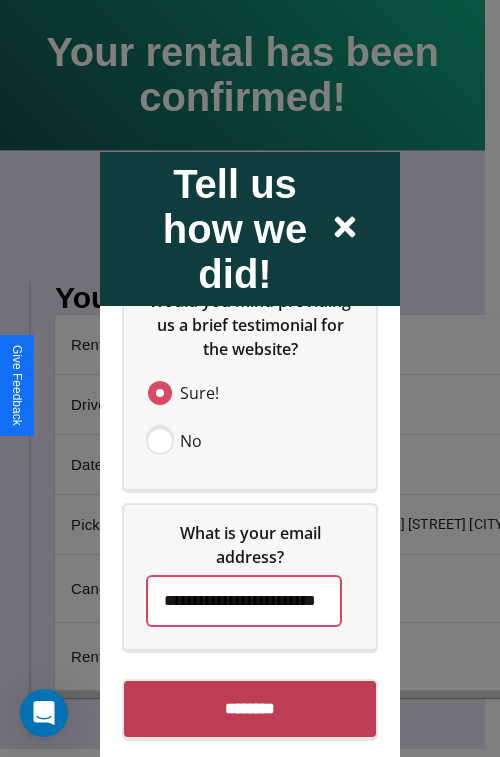 type on "**********" 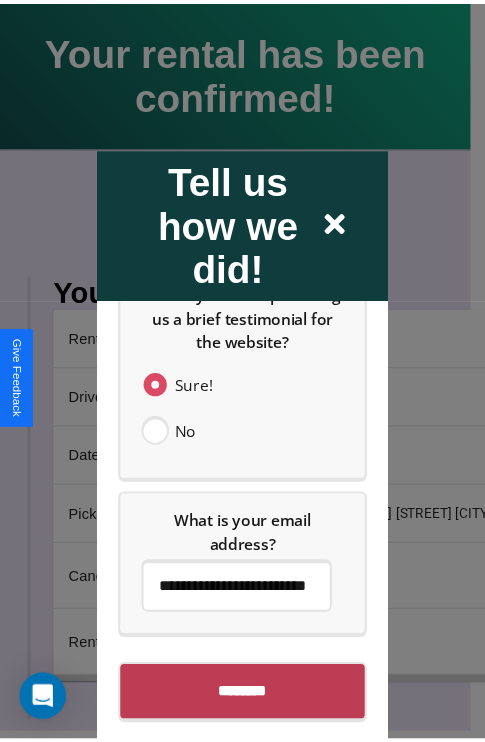 scroll, scrollTop: 0, scrollLeft: 0, axis: both 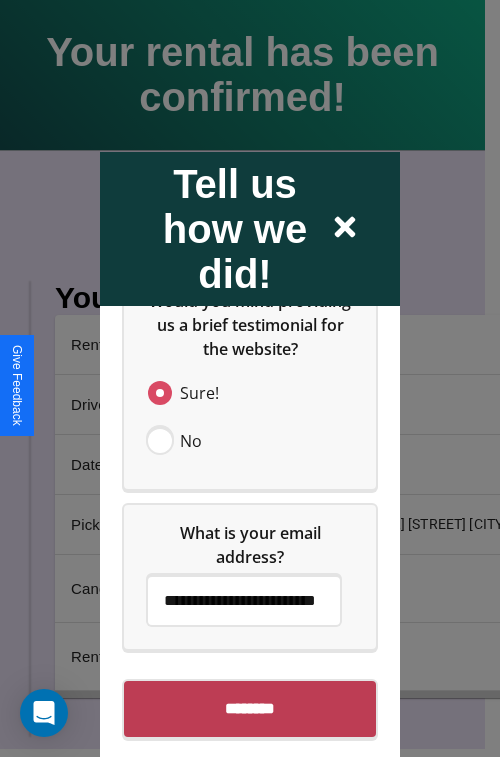 click on "********" at bounding box center [250, 708] 